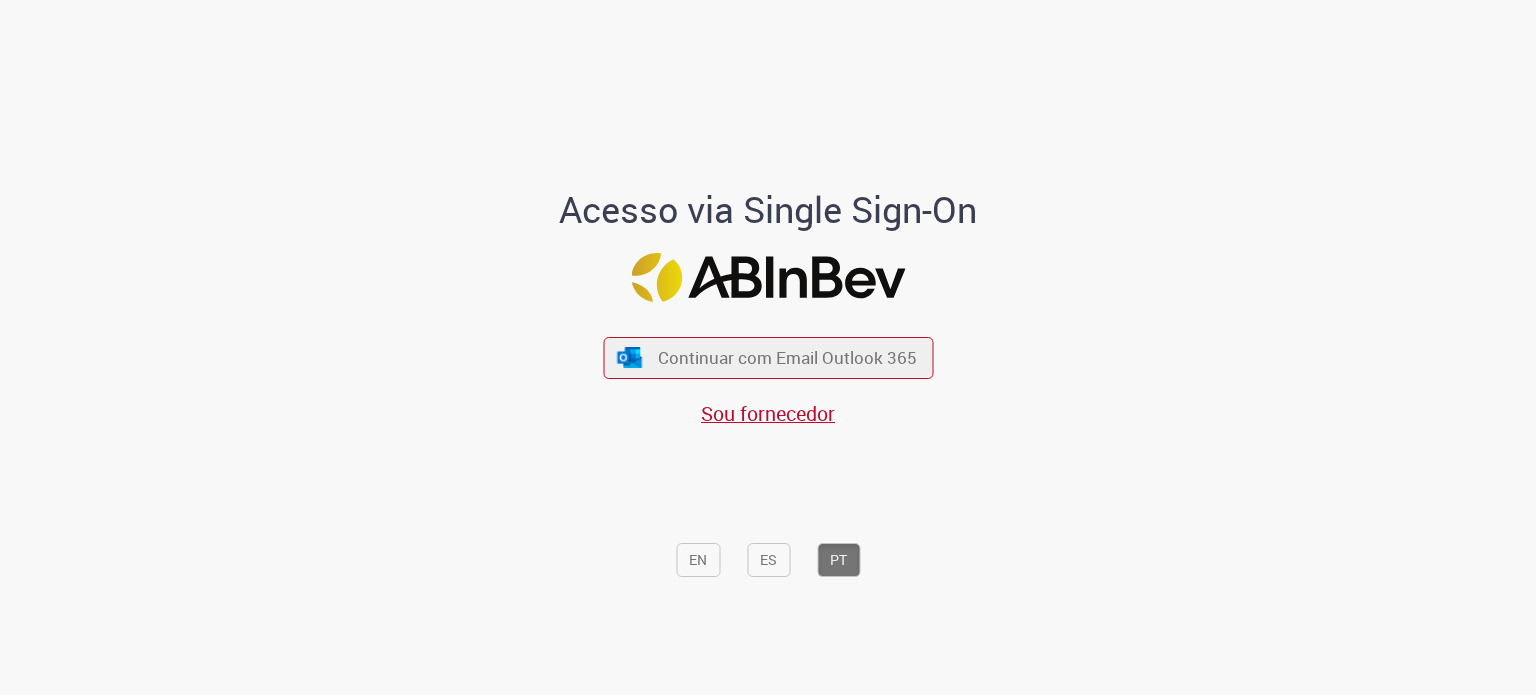 scroll, scrollTop: 0, scrollLeft: 0, axis: both 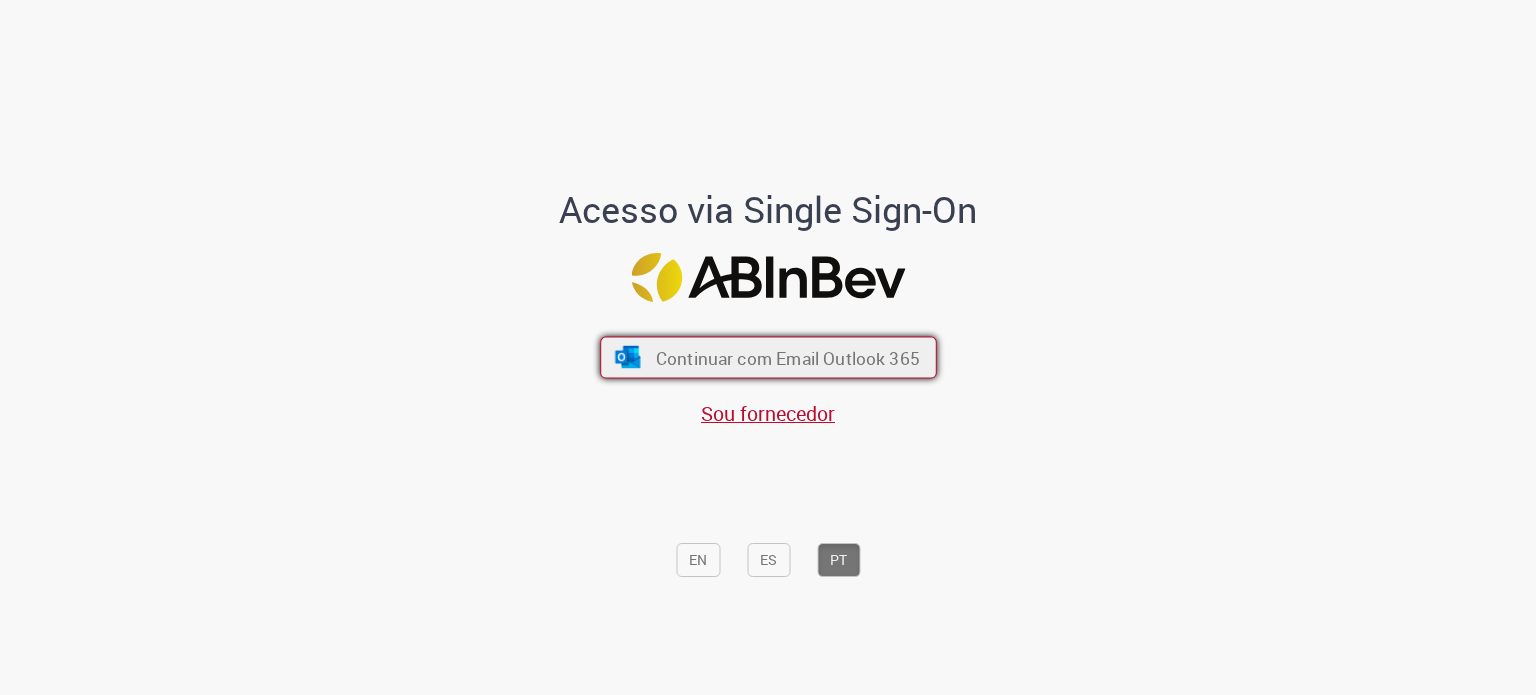 click on "Continuar com Email Outlook 365" at bounding box center (787, 357) 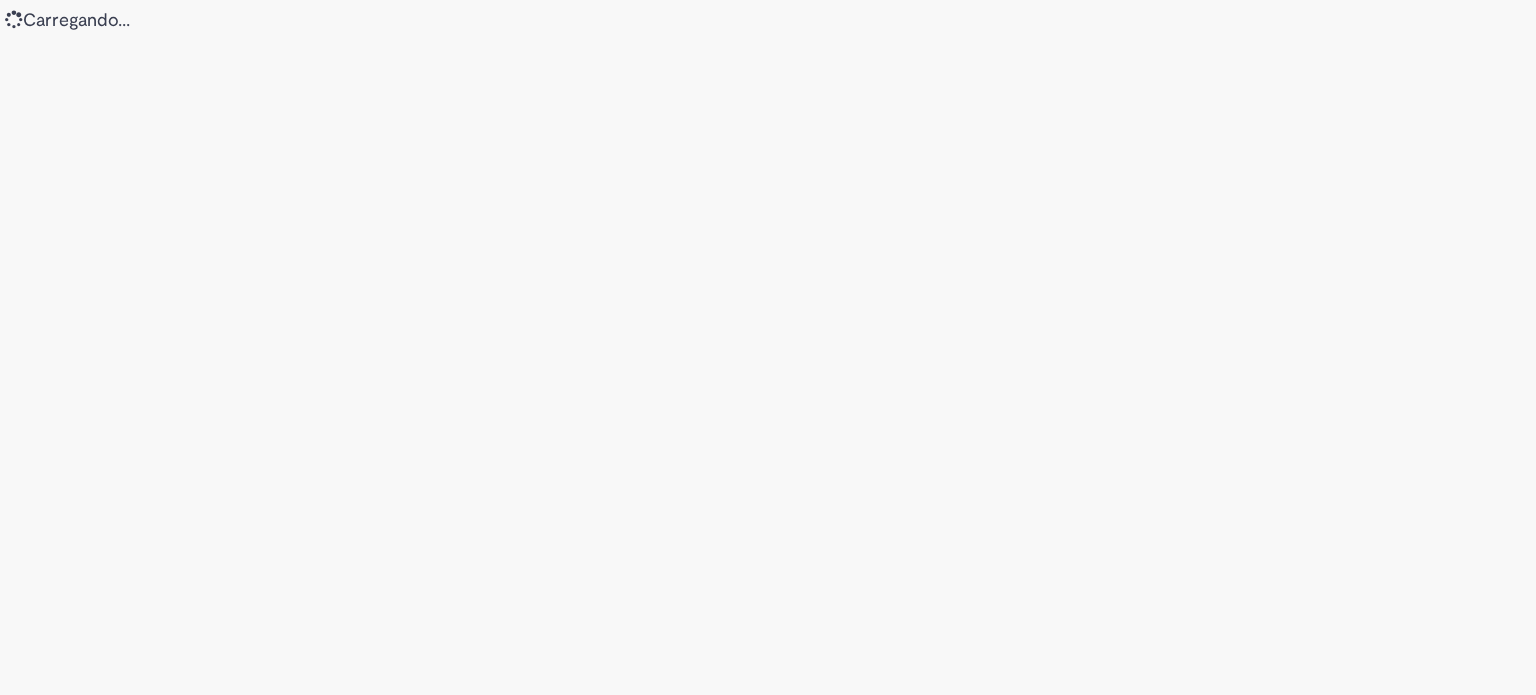 scroll, scrollTop: 0, scrollLeft: 0, axis: both 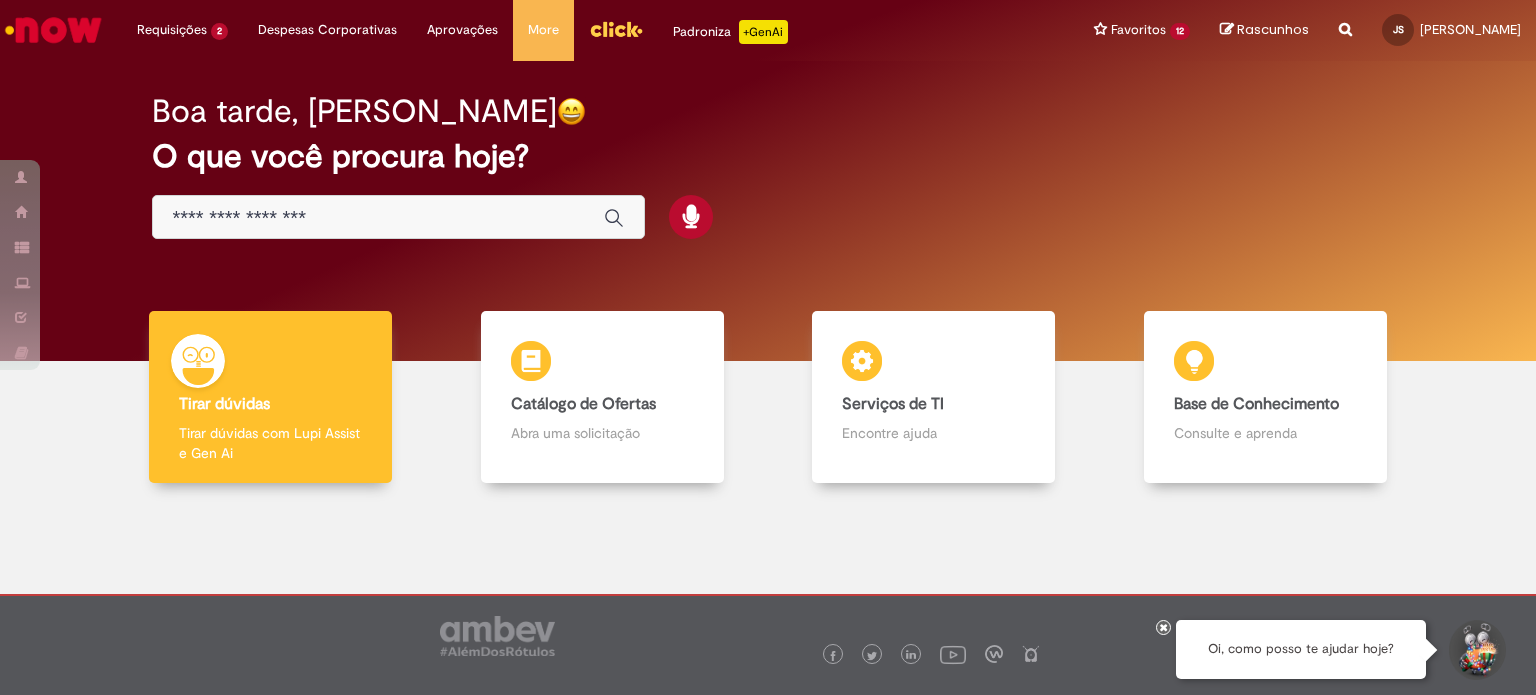 click at bounding box center [1345, 18] 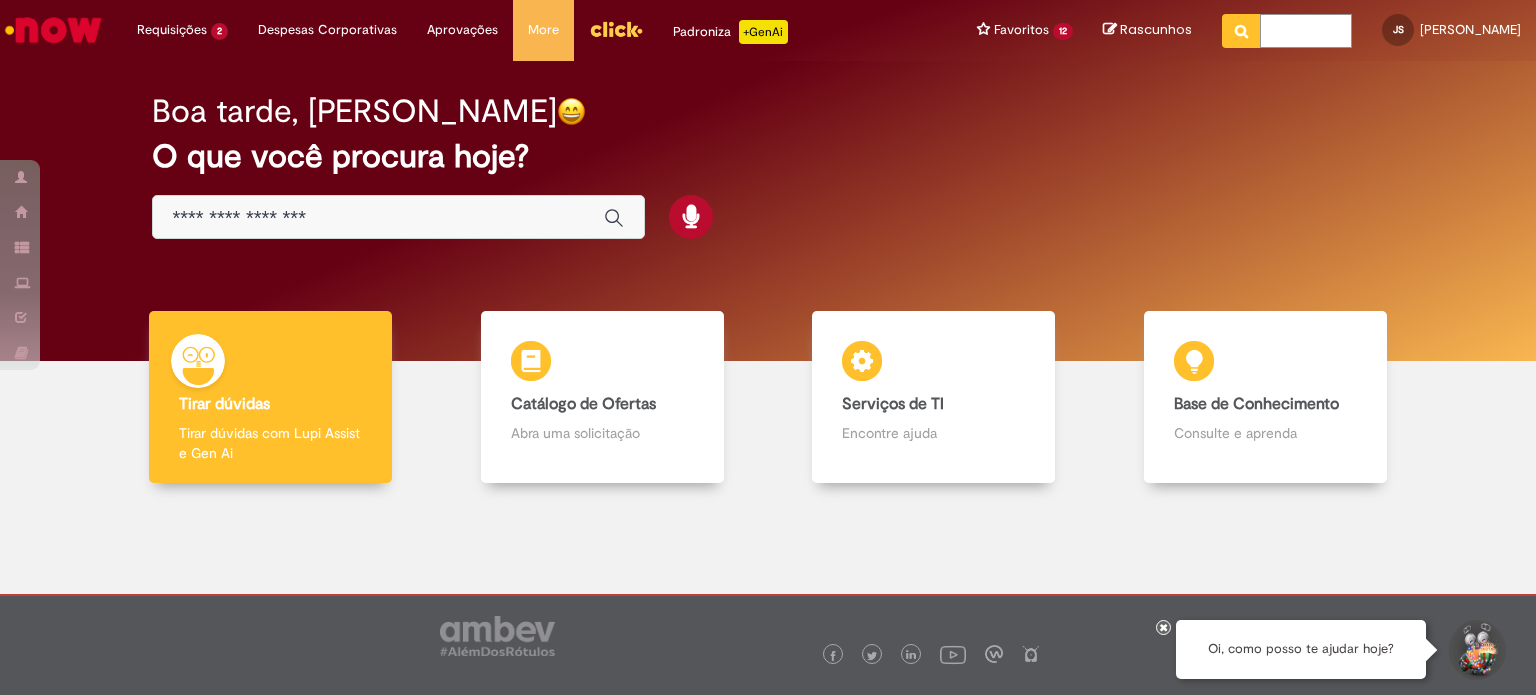 click at bounding box center [1306, 31] 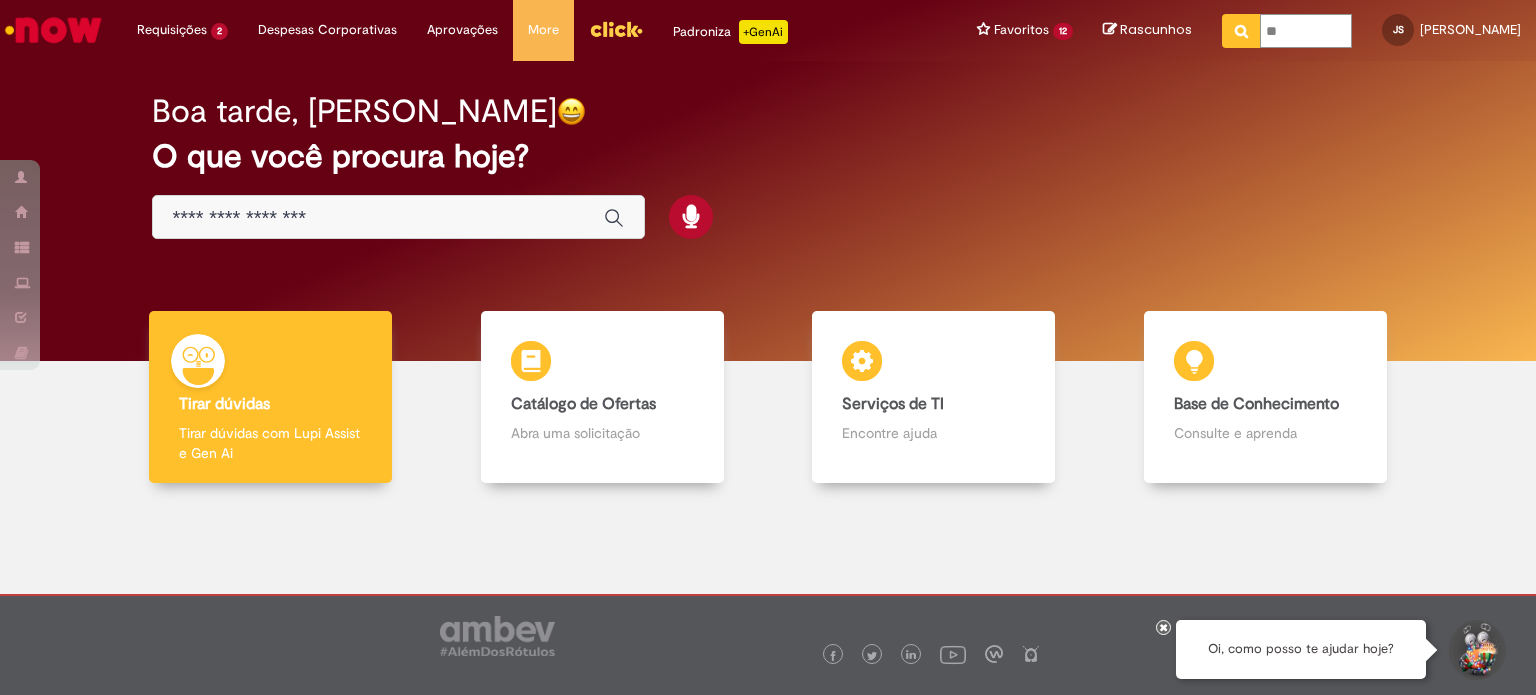 type on "*" 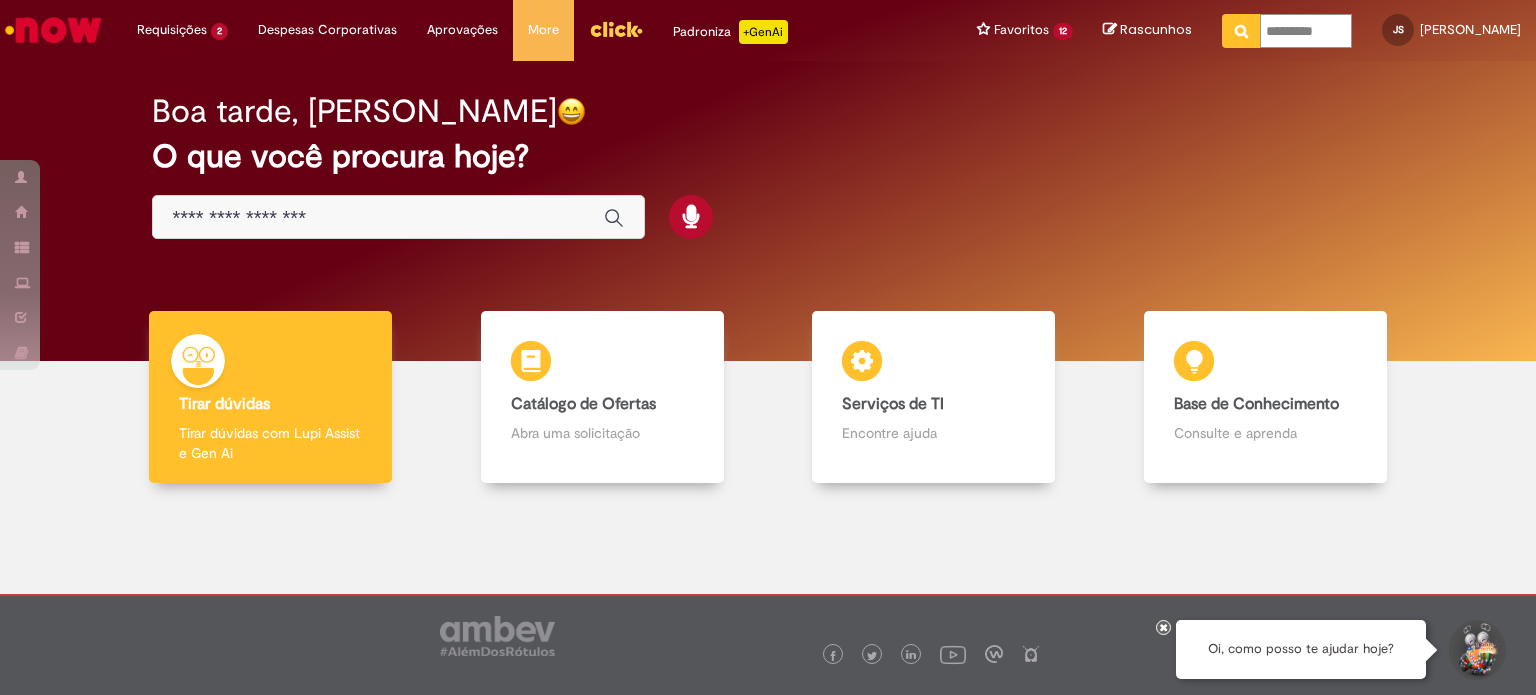 type on "**********" 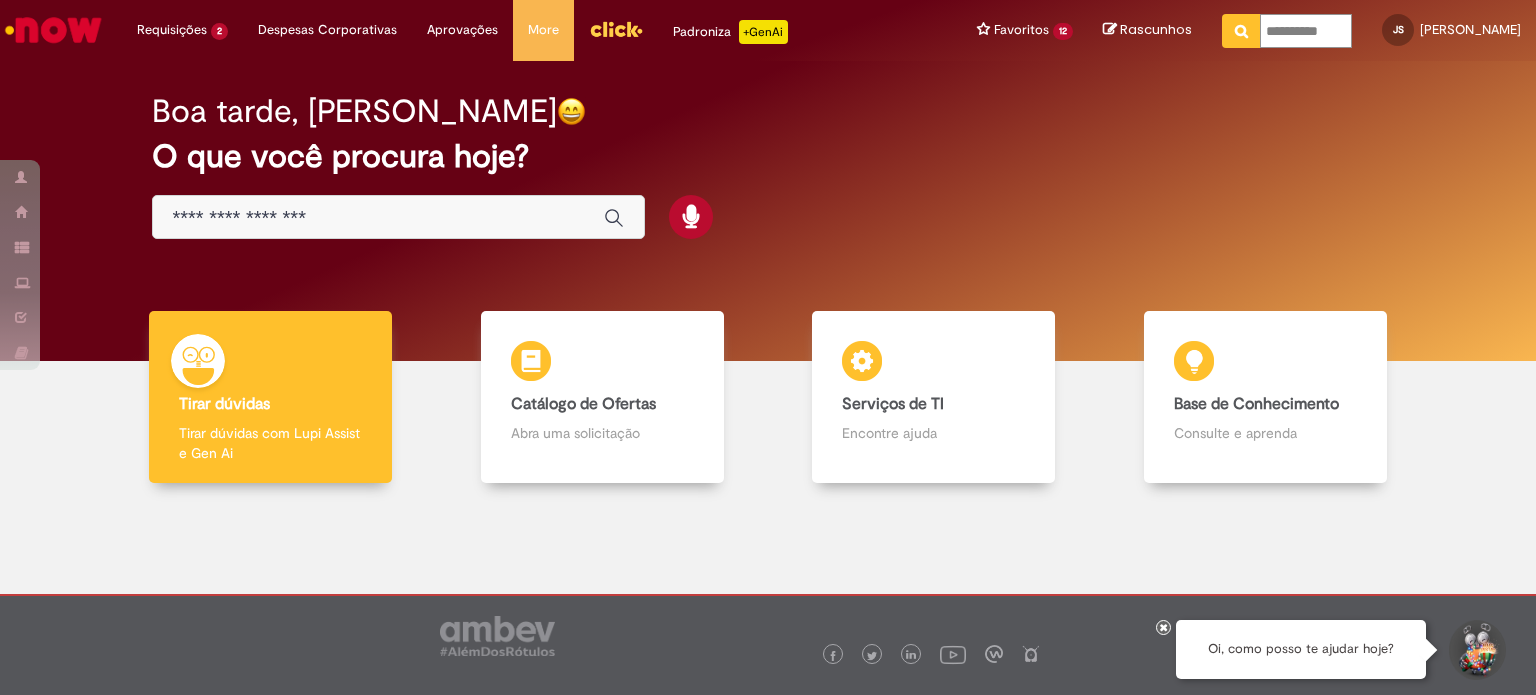 click at bounding box center (1241, 31) 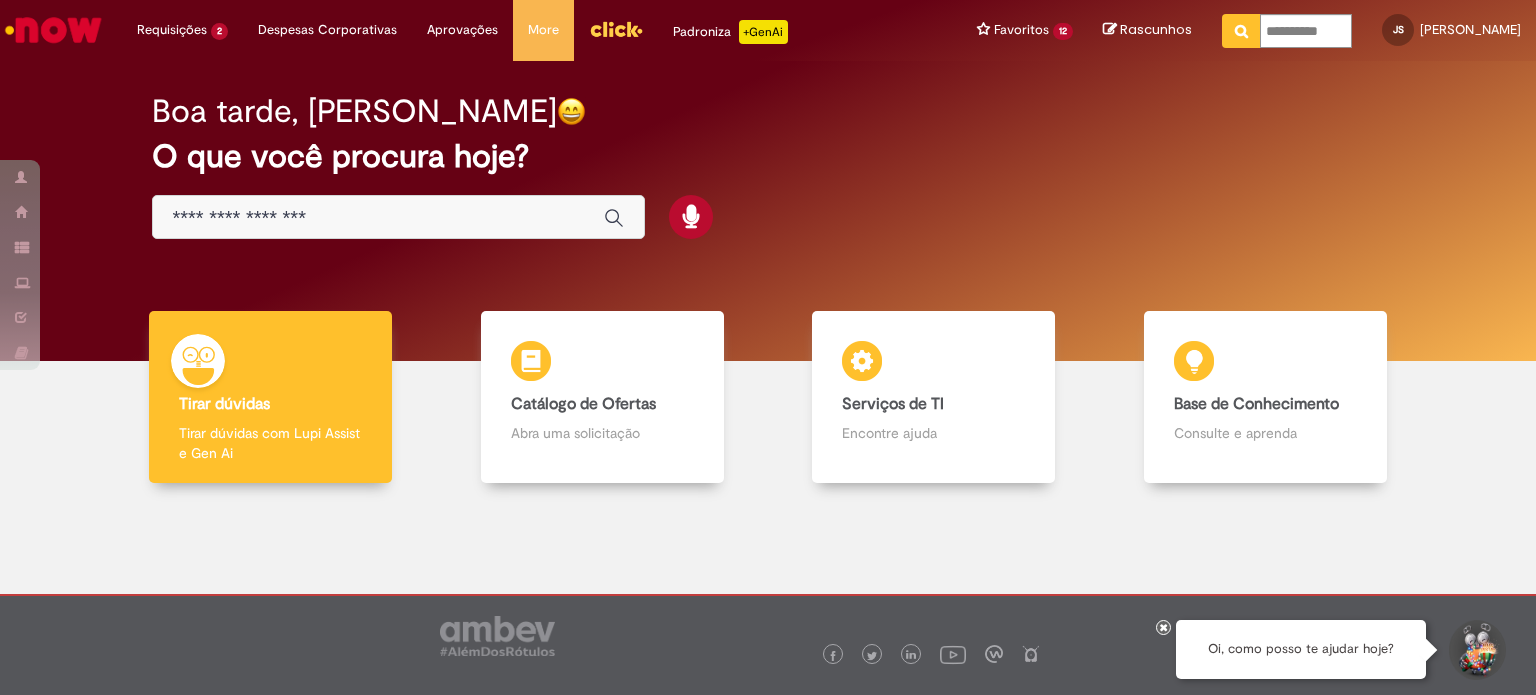 type on "**********" 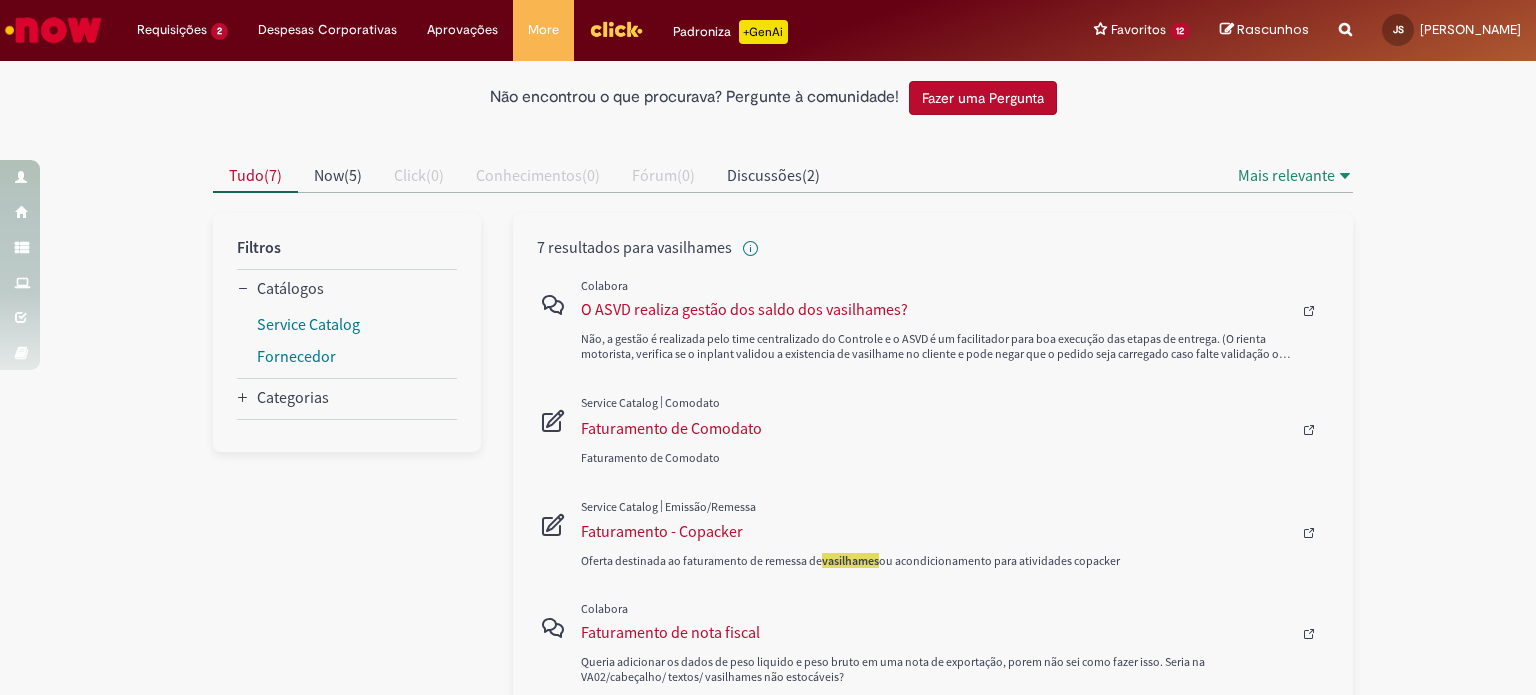 scroll, scrollTop: 0, scrollLeft: 0, axis: both 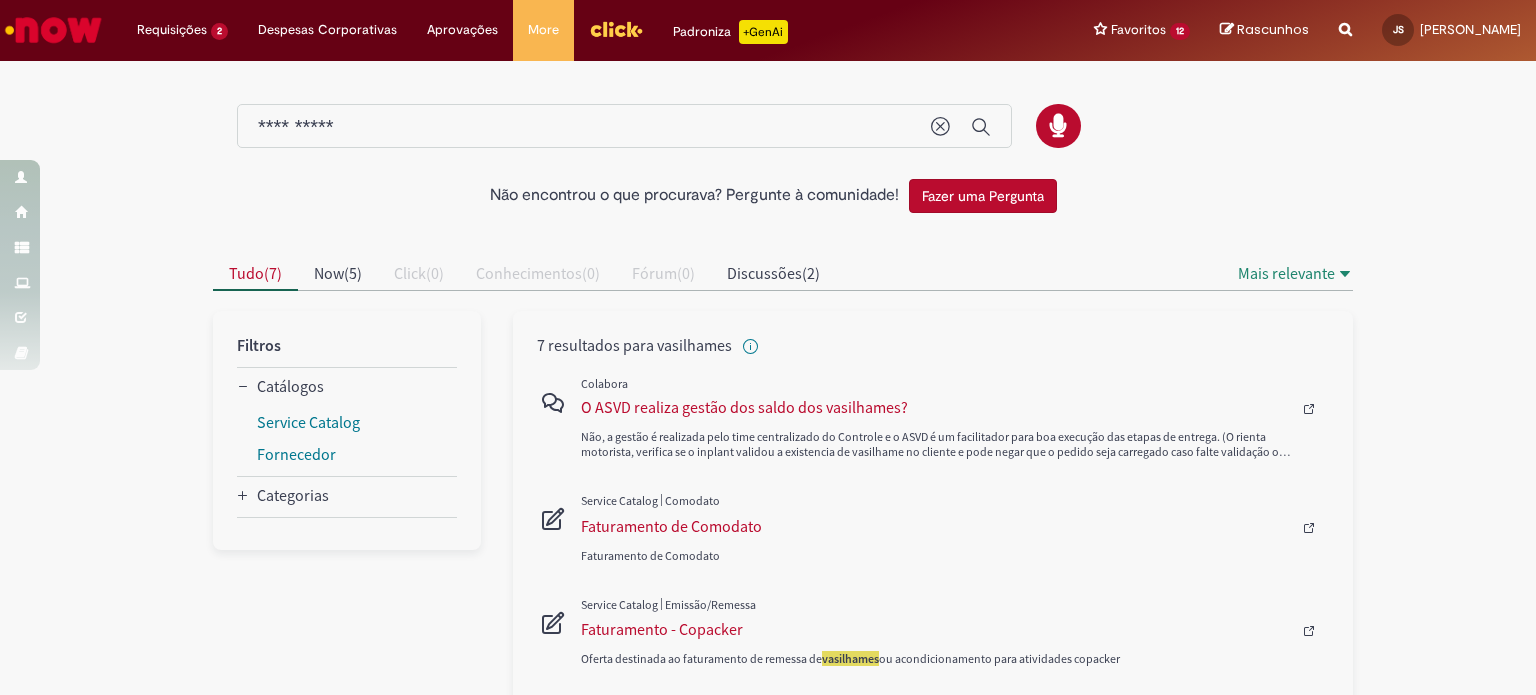 click on "**********" at bounding box center [1345, 30] 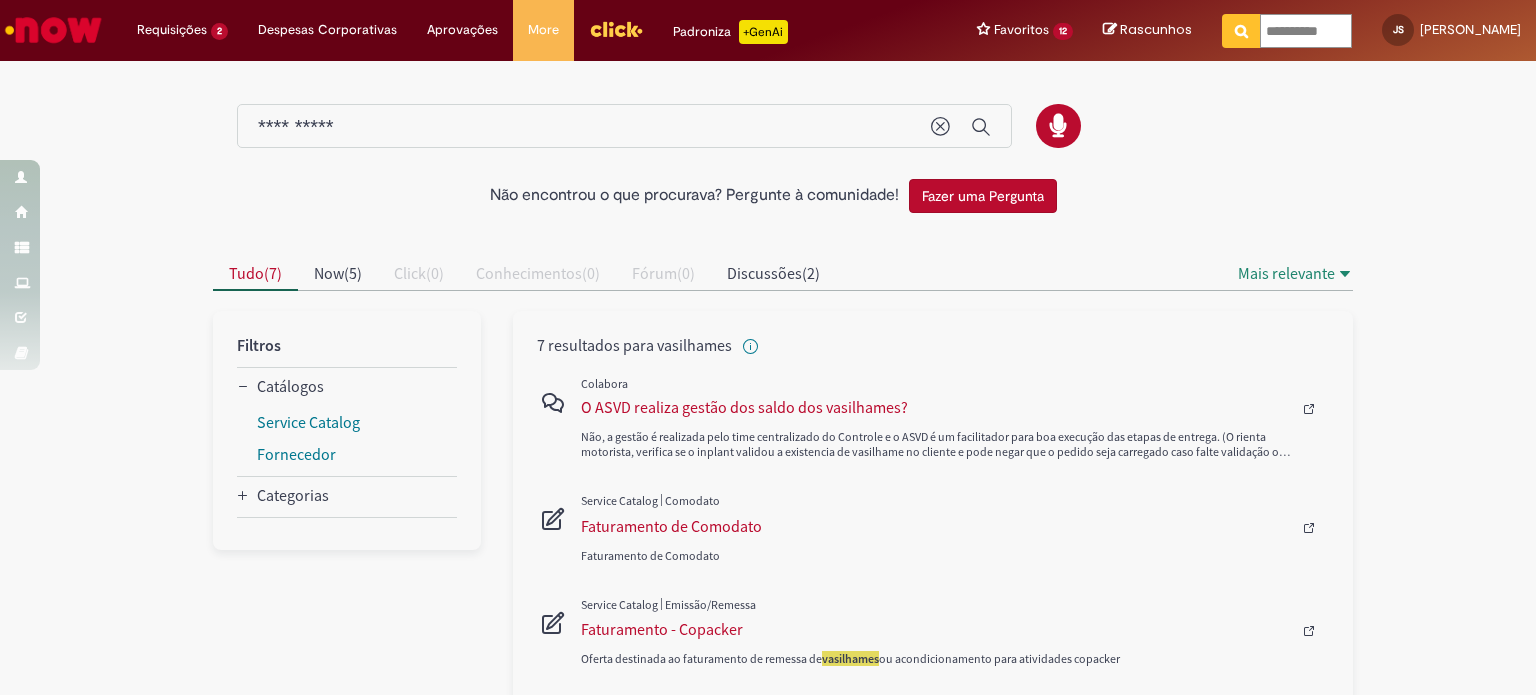 click on "**********" at bounding box center [1306, 31] 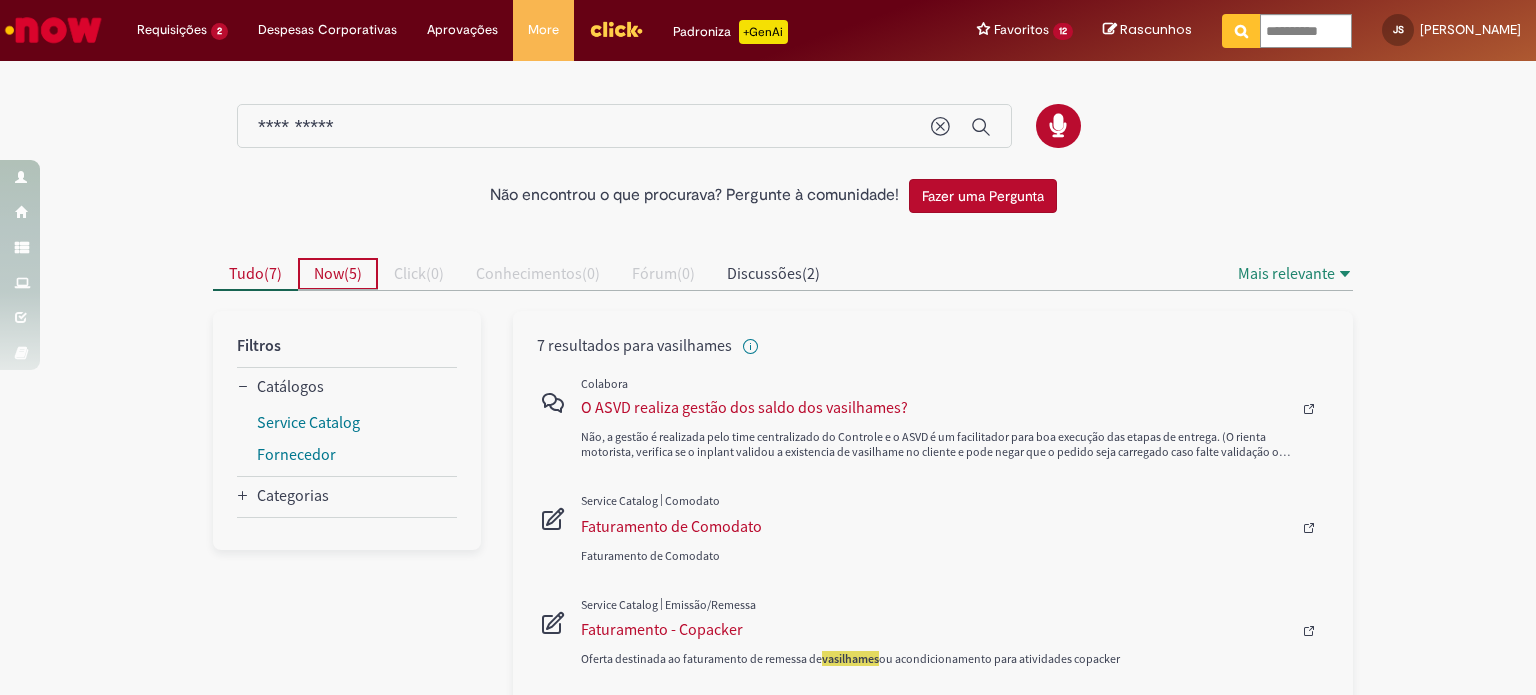 click on "Now" at bounding box center (329, 273) 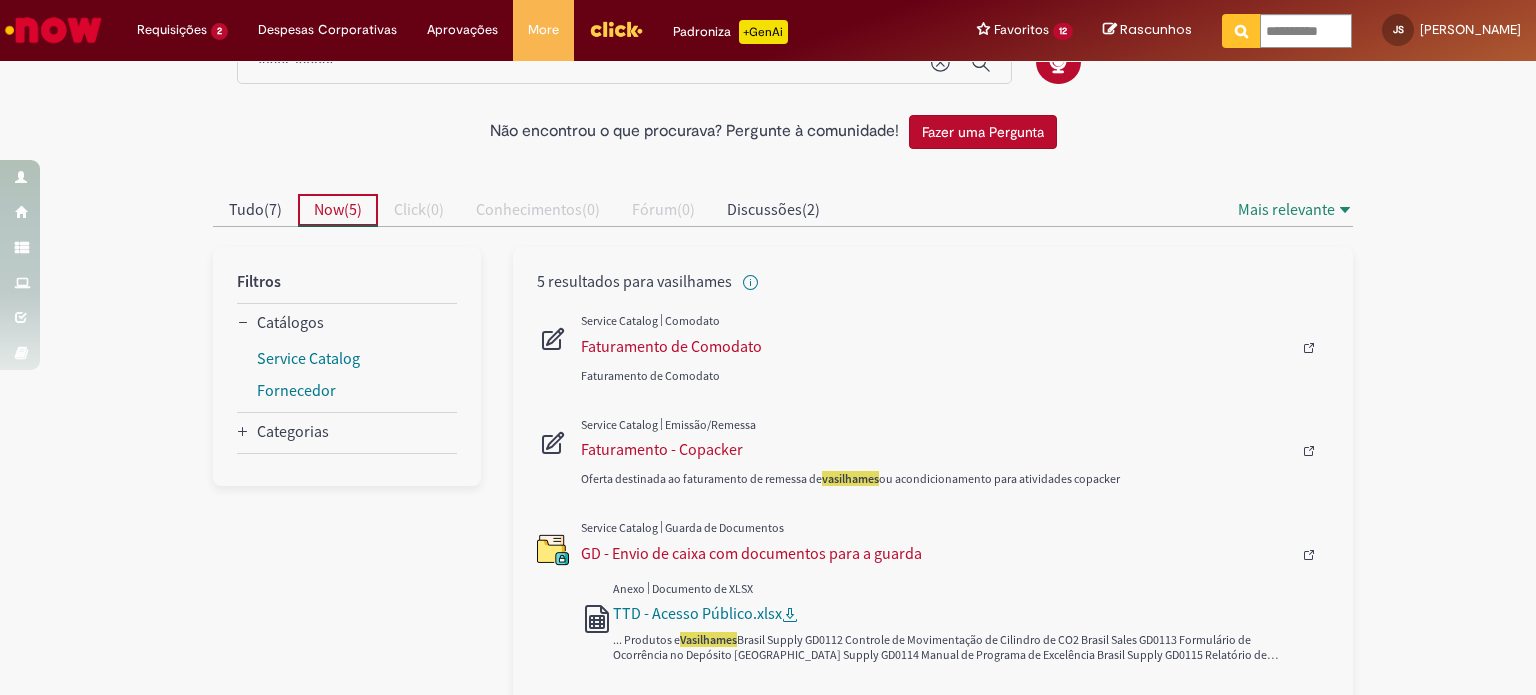scroll, scrollTop: 100, scrollLeft: 0, axis: vertical 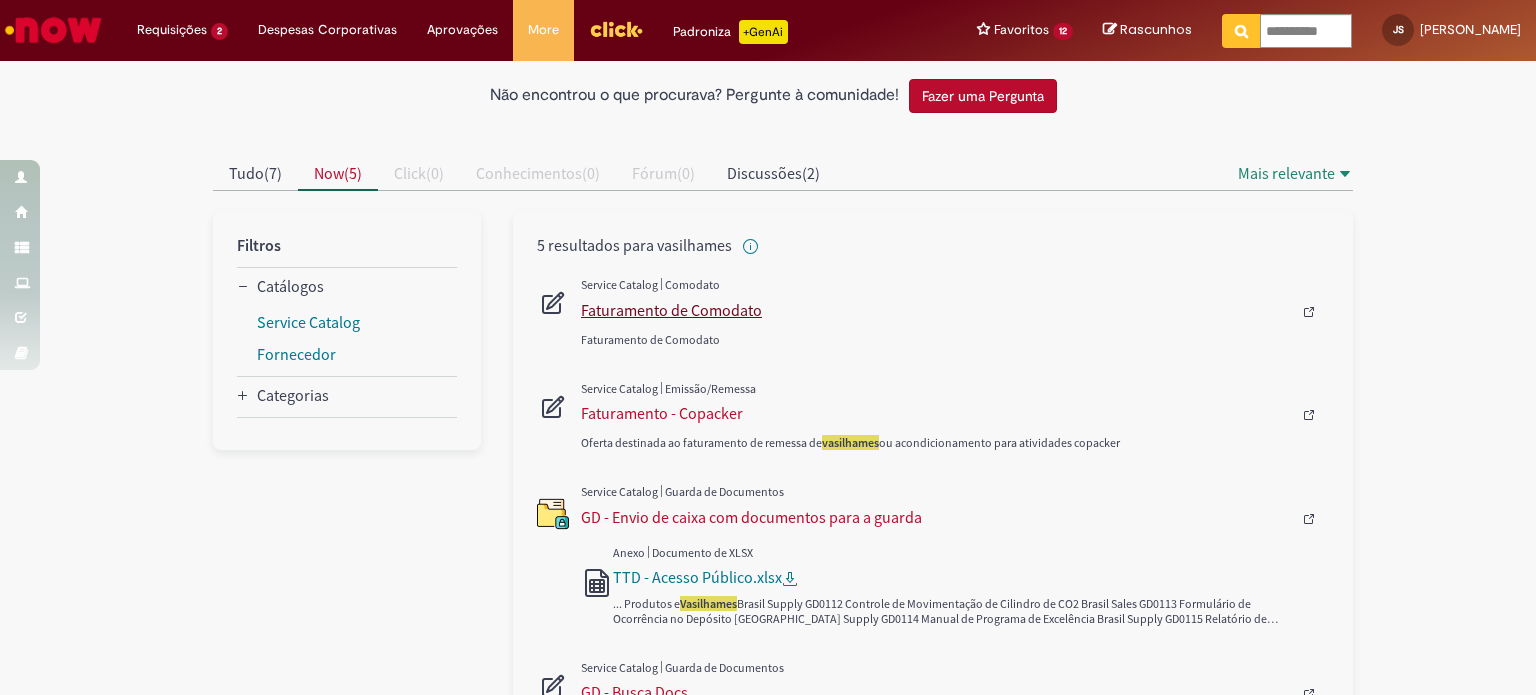 click on "Faturamento de Comodato" at bounding box center [936, 310] 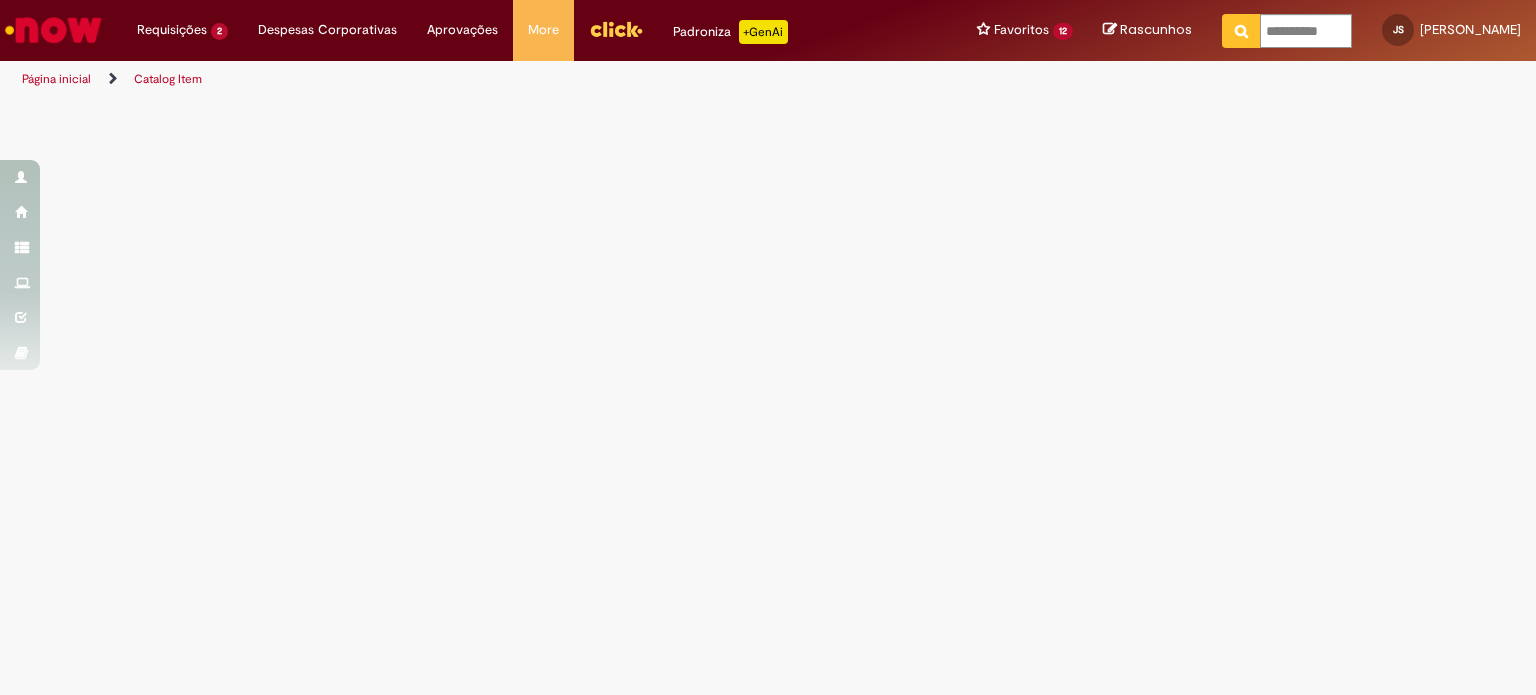 scroll, scrollTop: 0, scrollLeft: 0, axis: both 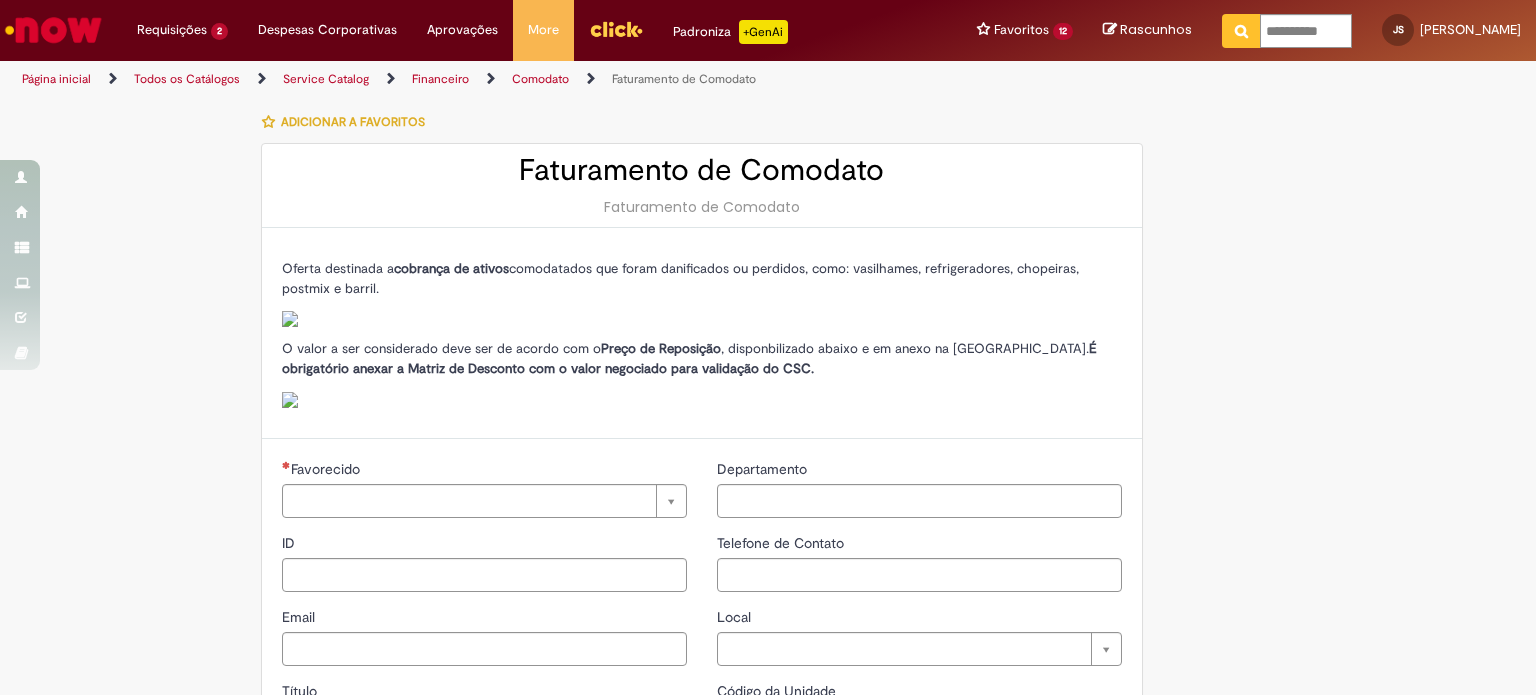 type on "********" 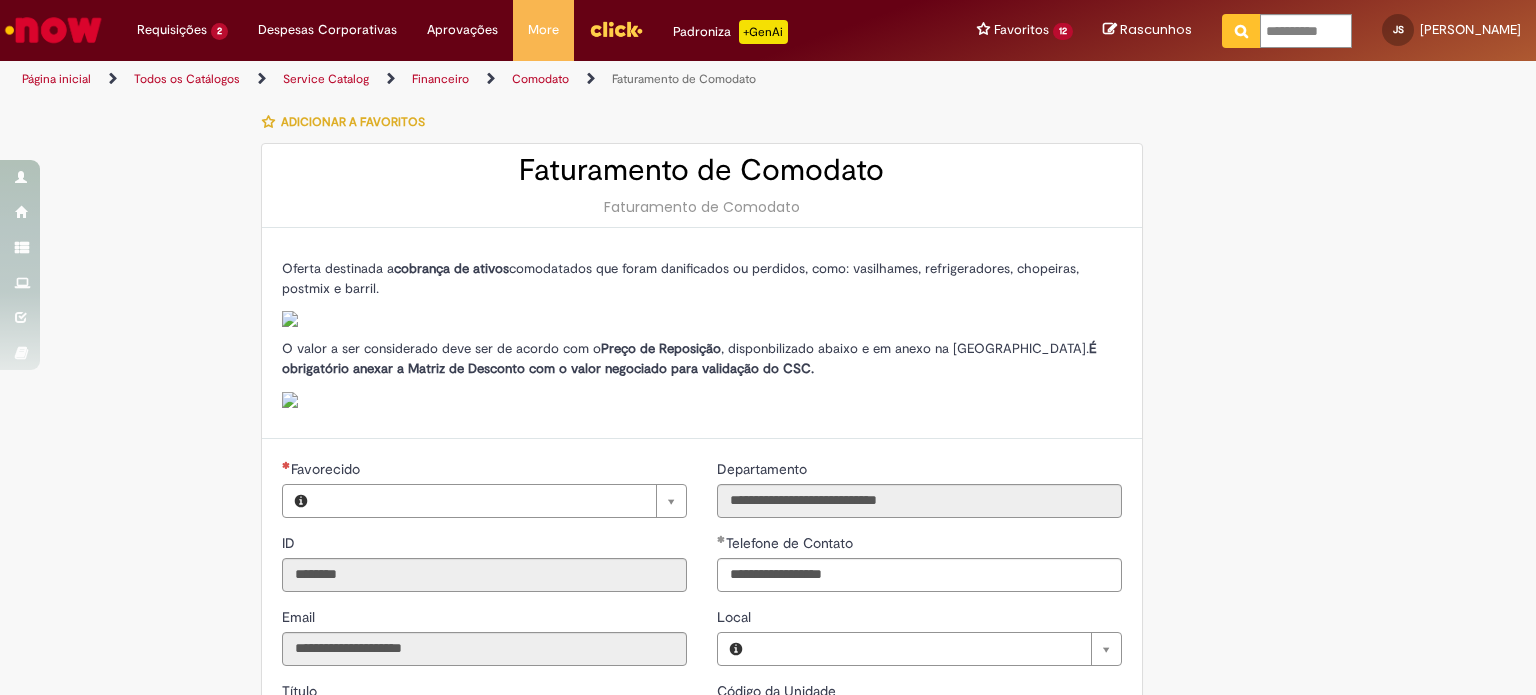 type on "**********" 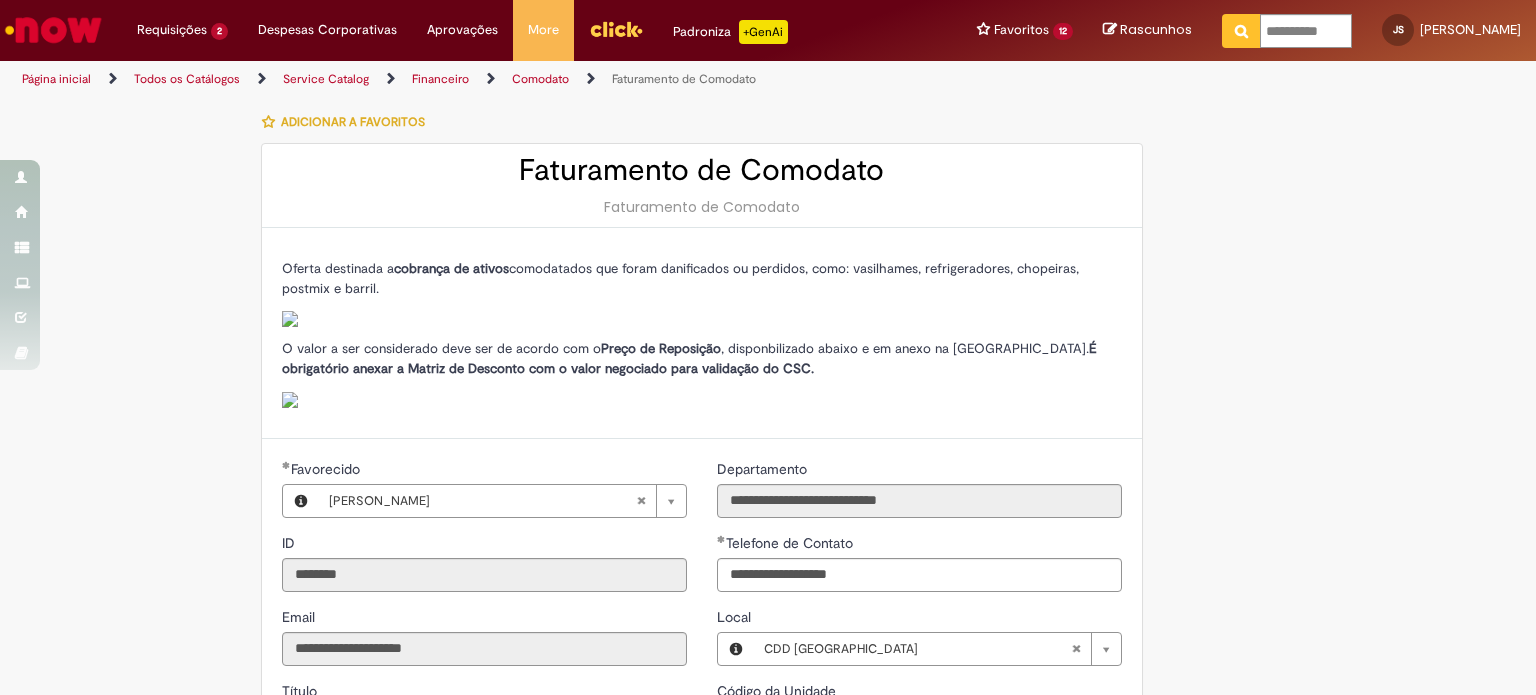 type on "**********" 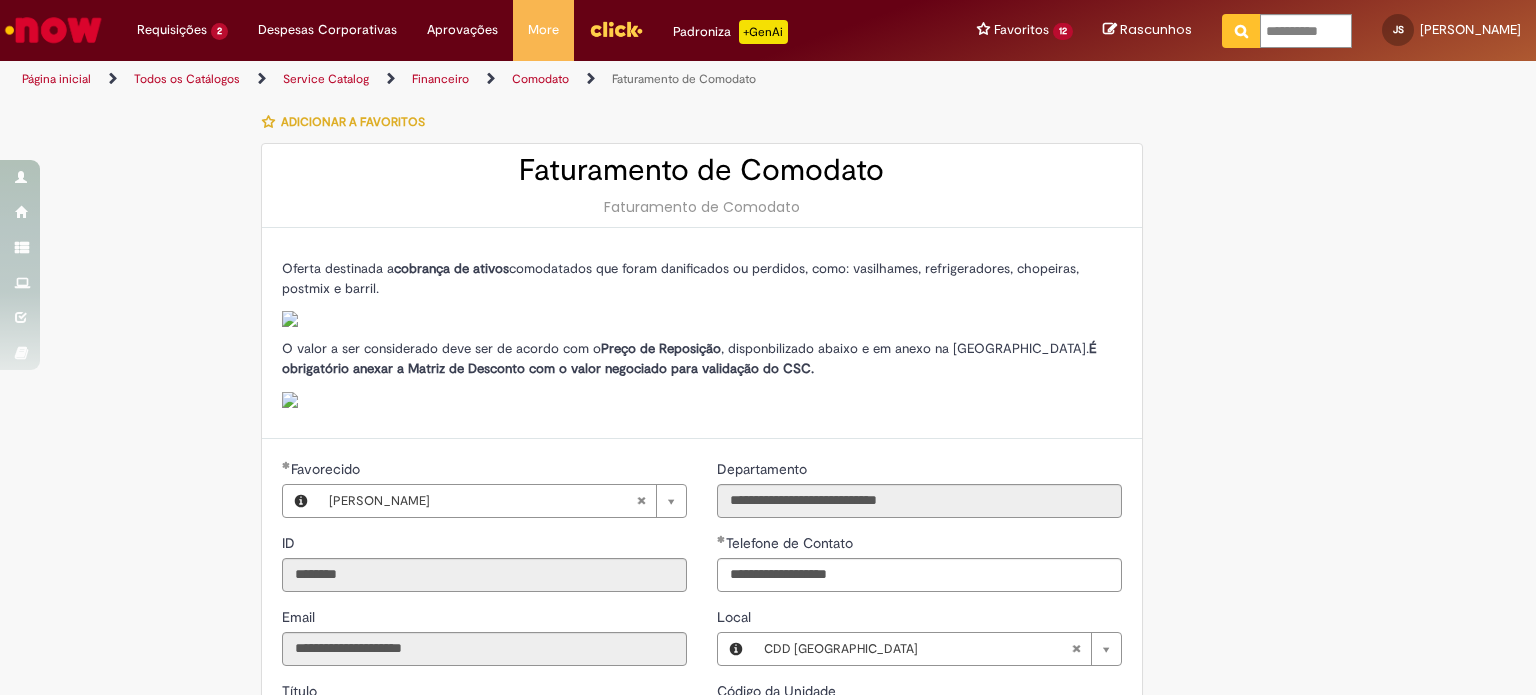 click on "Faturamento de Comodato" at bounding box center (702, 170) 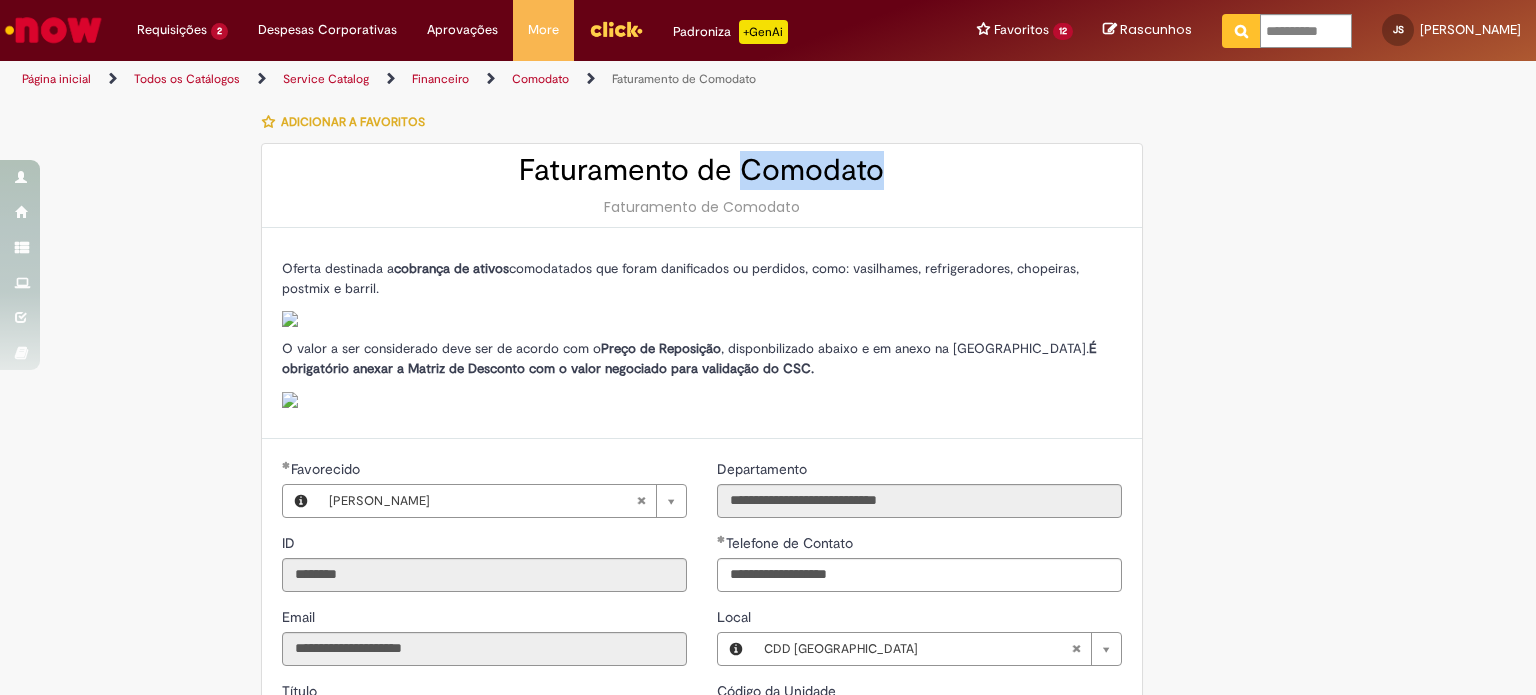 click on "Faturamento de Comodato" at bounding box center (702, 170) 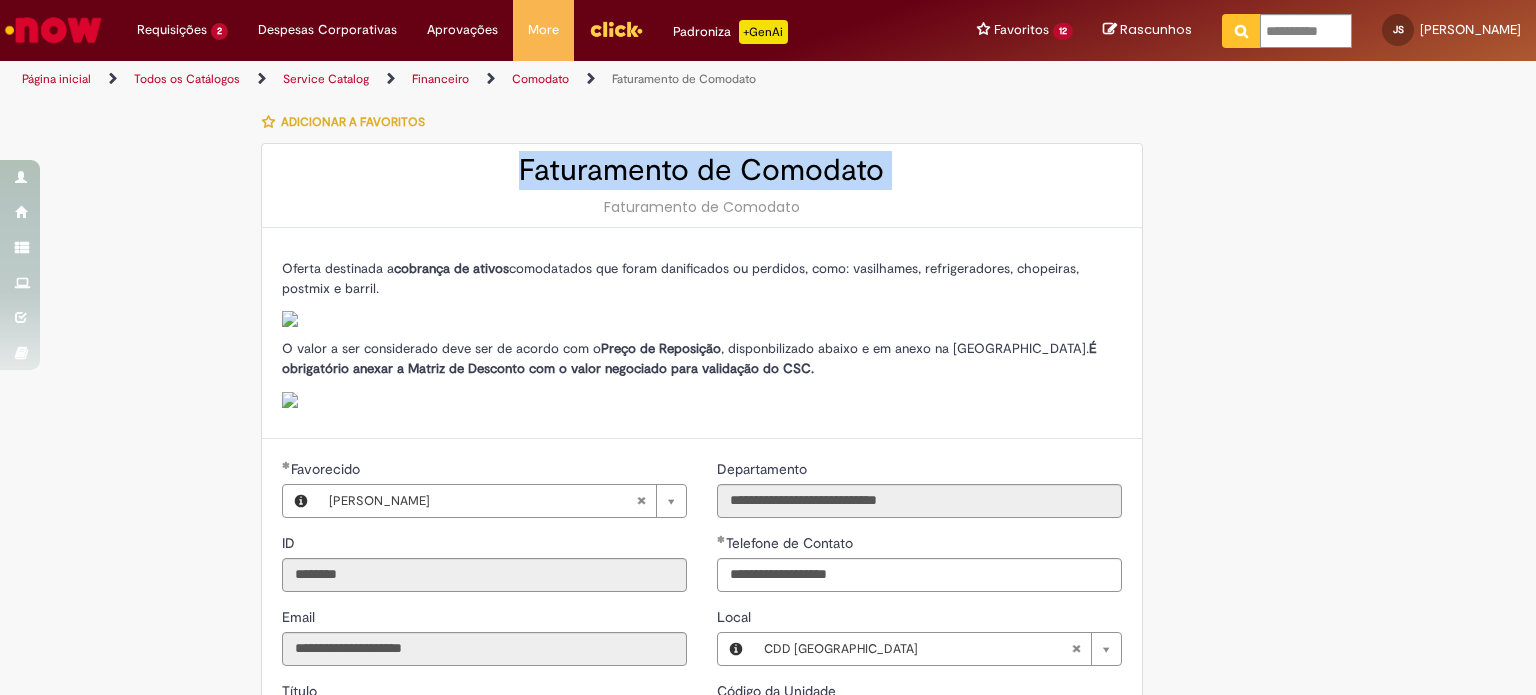 click on "Faturamento de Comodato" at bounding box center (702, 170) 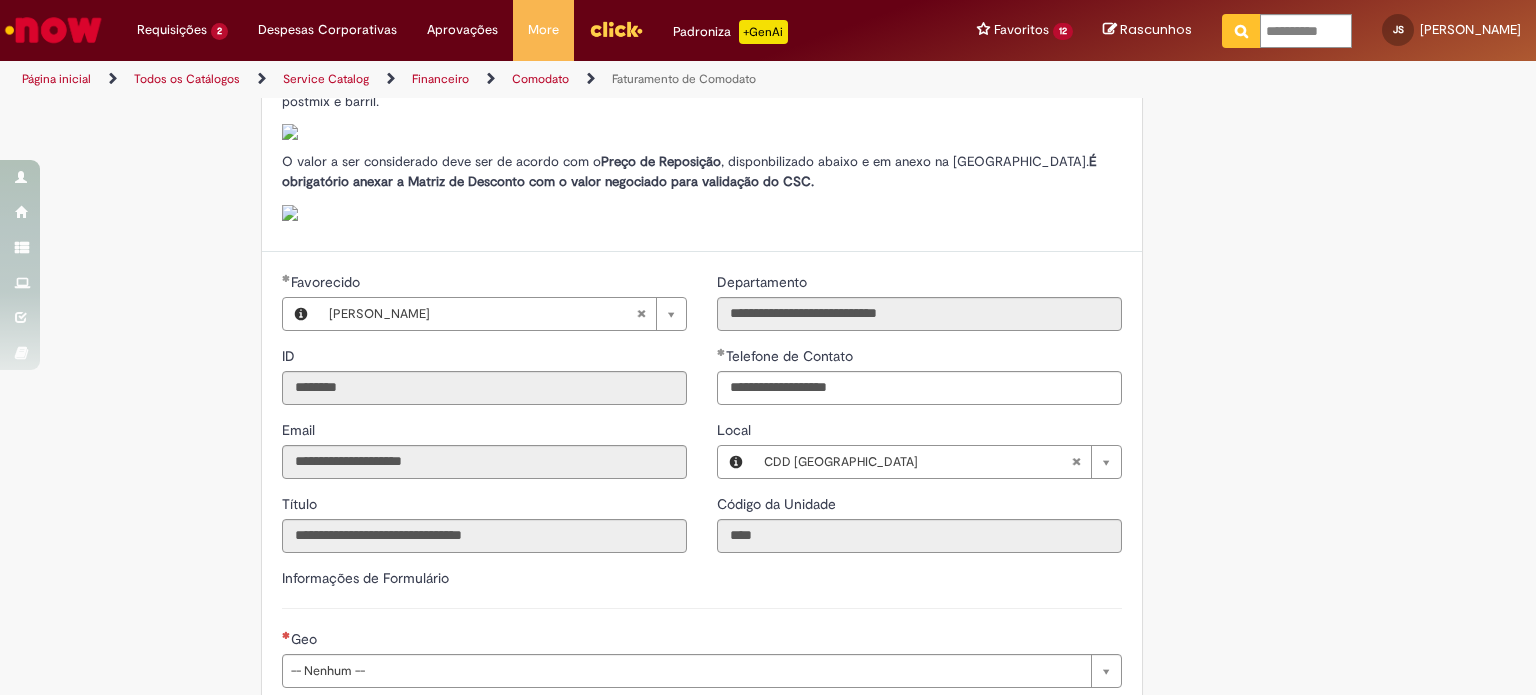 scroll, scrollTop: 200, scrollLeft: 0, axis: vertical 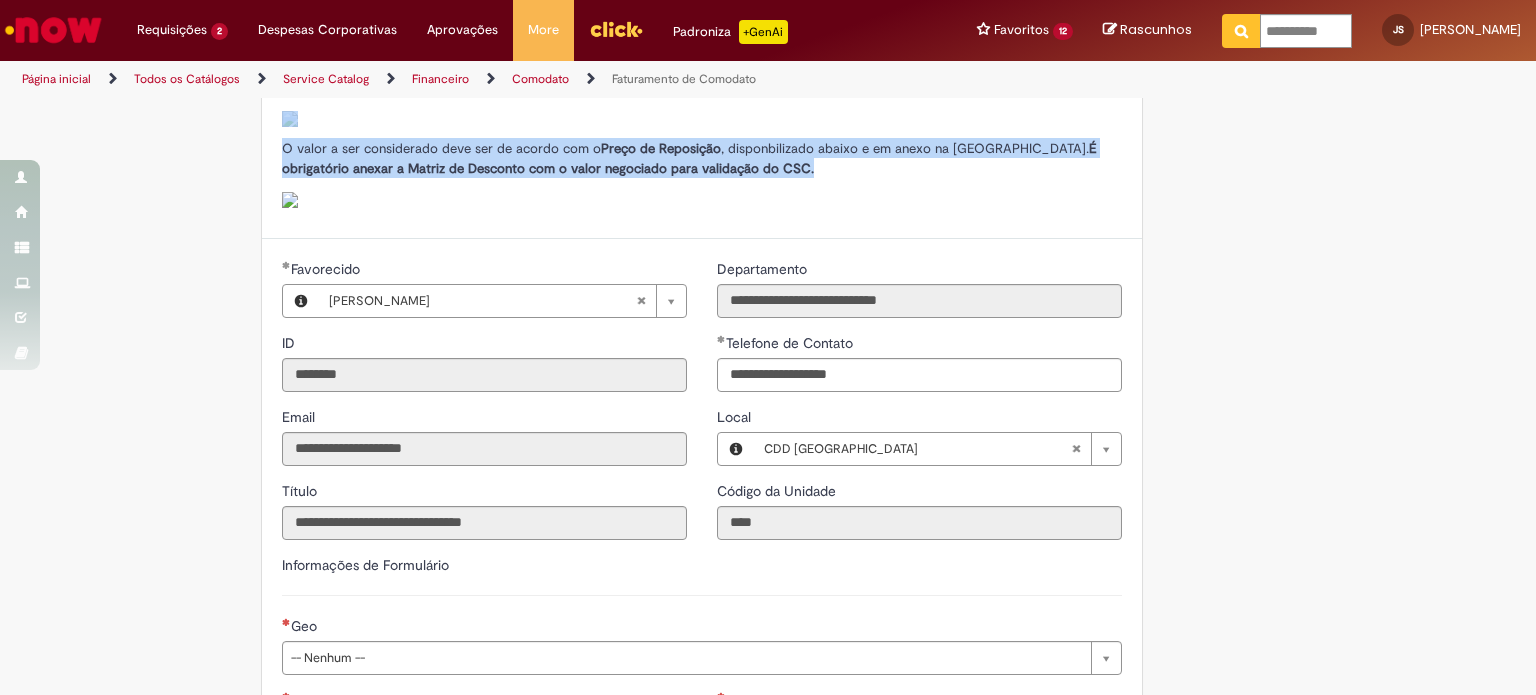 drag, startPoint x: 764, startPoint y: 185, endPoint x: 363, endPoint y: 118, distance: 406.55872 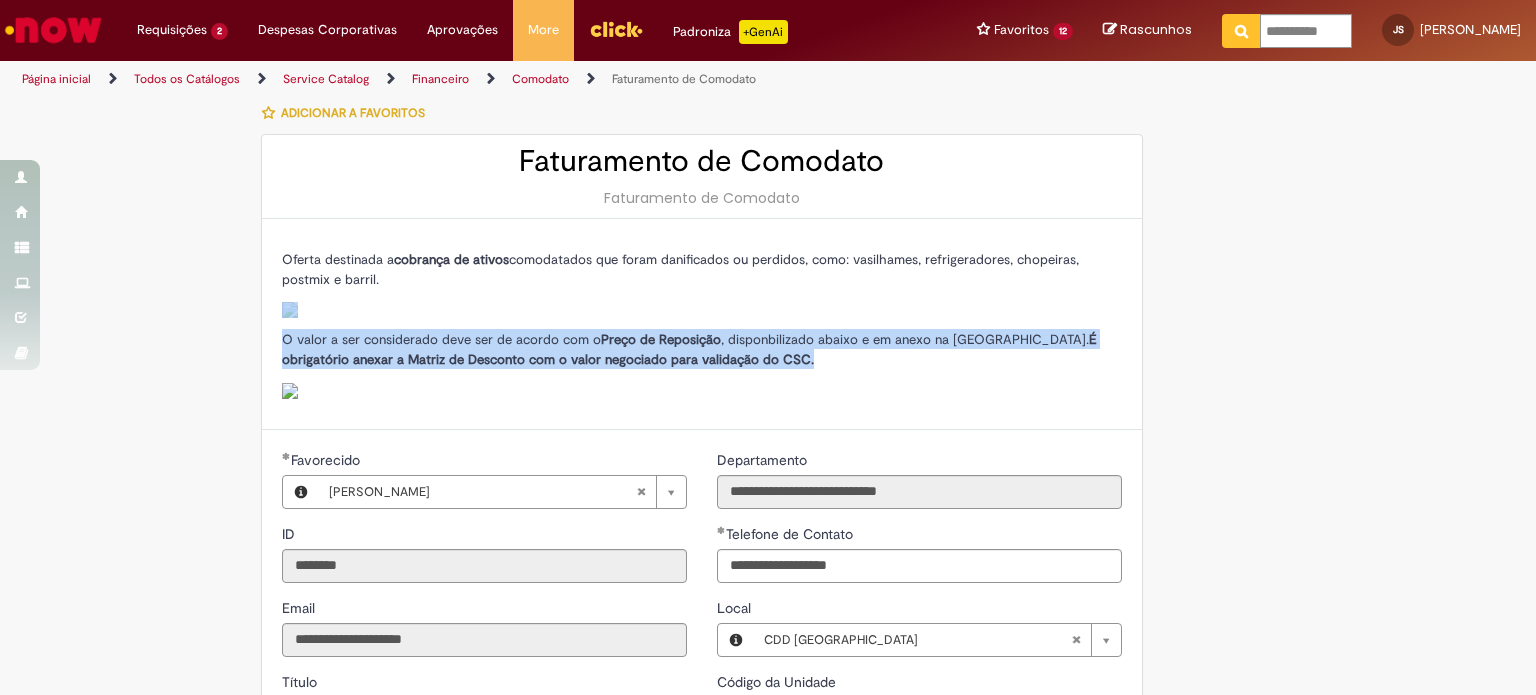 scroll, scrollTop: 0, scrollLeft: 0, axis: both 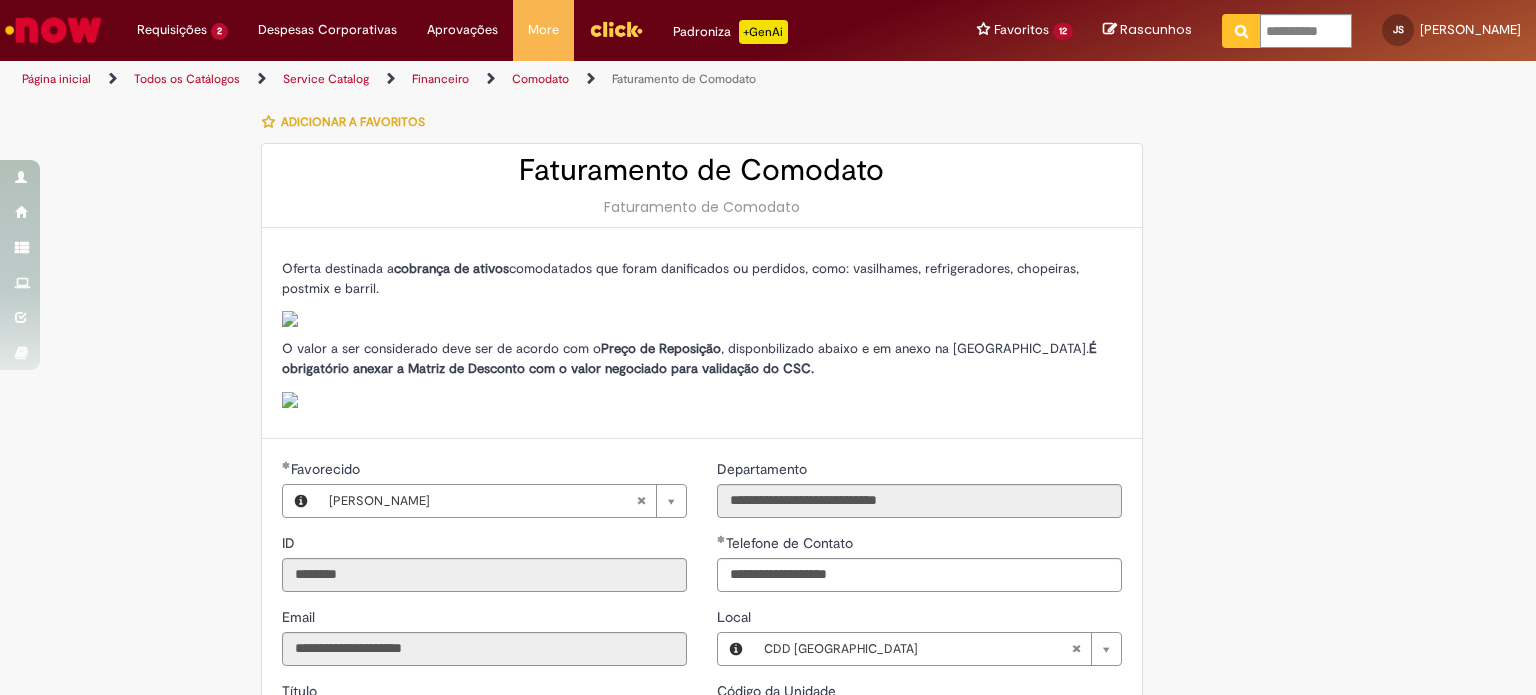 click on "Oferta destinada a  cobrança de ativos  comodatados que foram danificados ou perdidos, como: vasilhames, refrigeradores, chopeiras, postmix e barril." at bounding box center [680, 278] 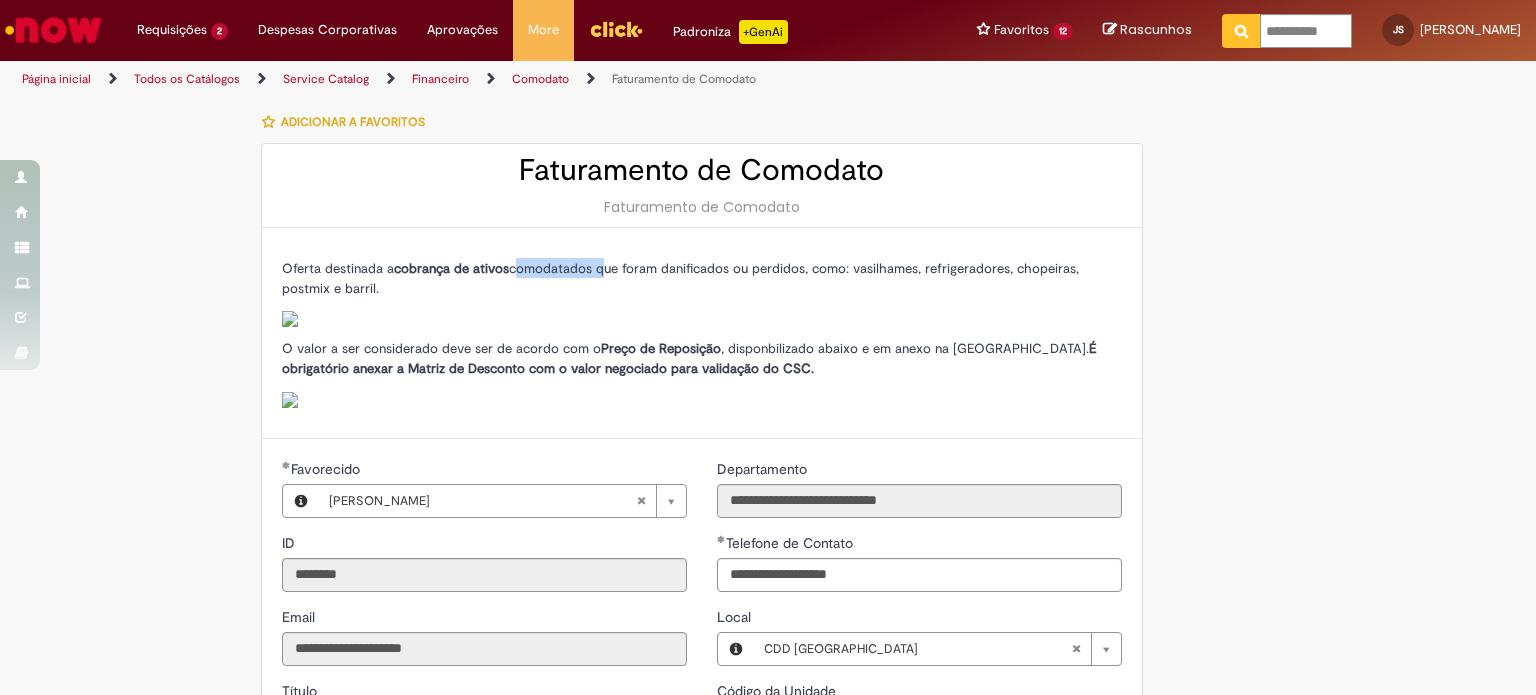 click on "Oferta destinada a  cobrança de ativos  comodatados que foram danificados ou perdidos, como: vasilhames, refrigeradores, chopeiras, postmix e barril." at bounding box center [680, 278] 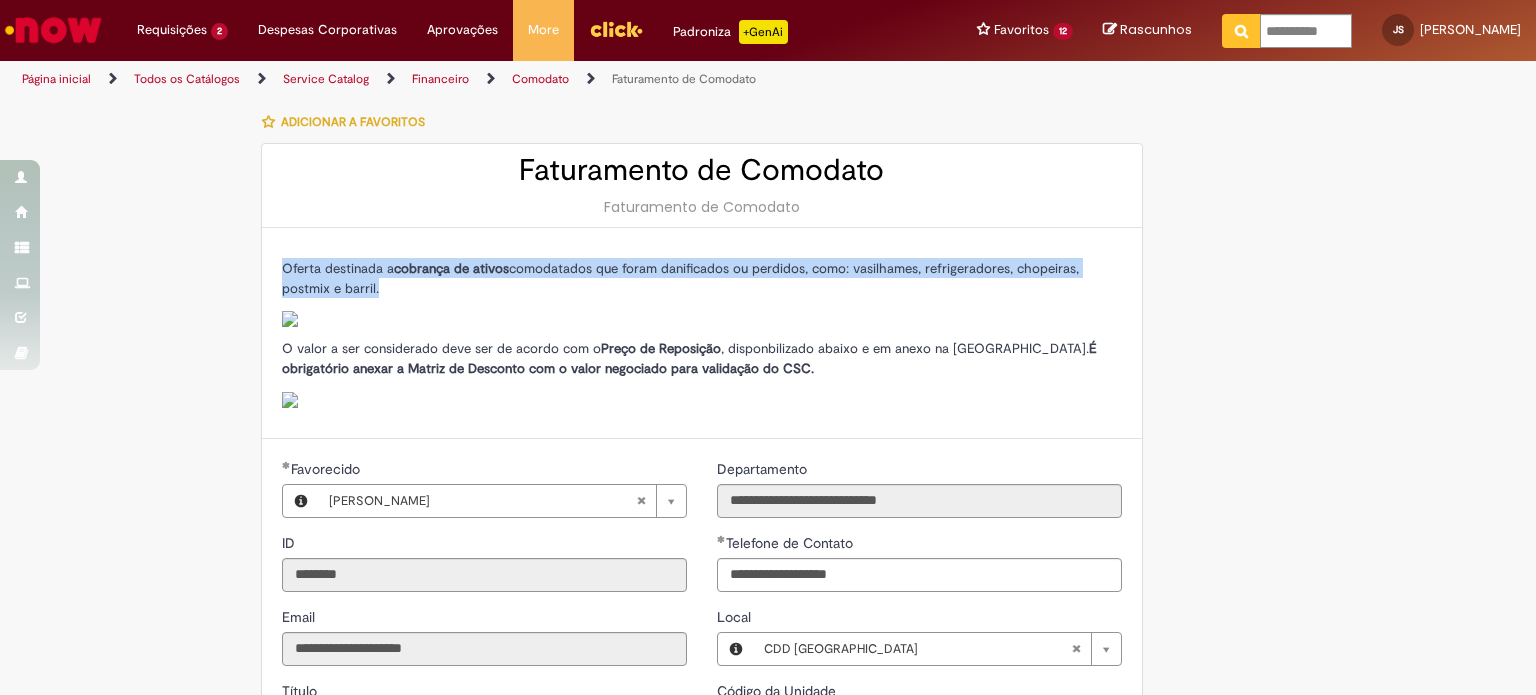 click on "Oferta destinada a  cobrança de ativos  comodatados que foram danificados ou perdidos, como: vasilhames, refrigeradores, chopeiras, postmix e barril." at bounding box center [680, 278] 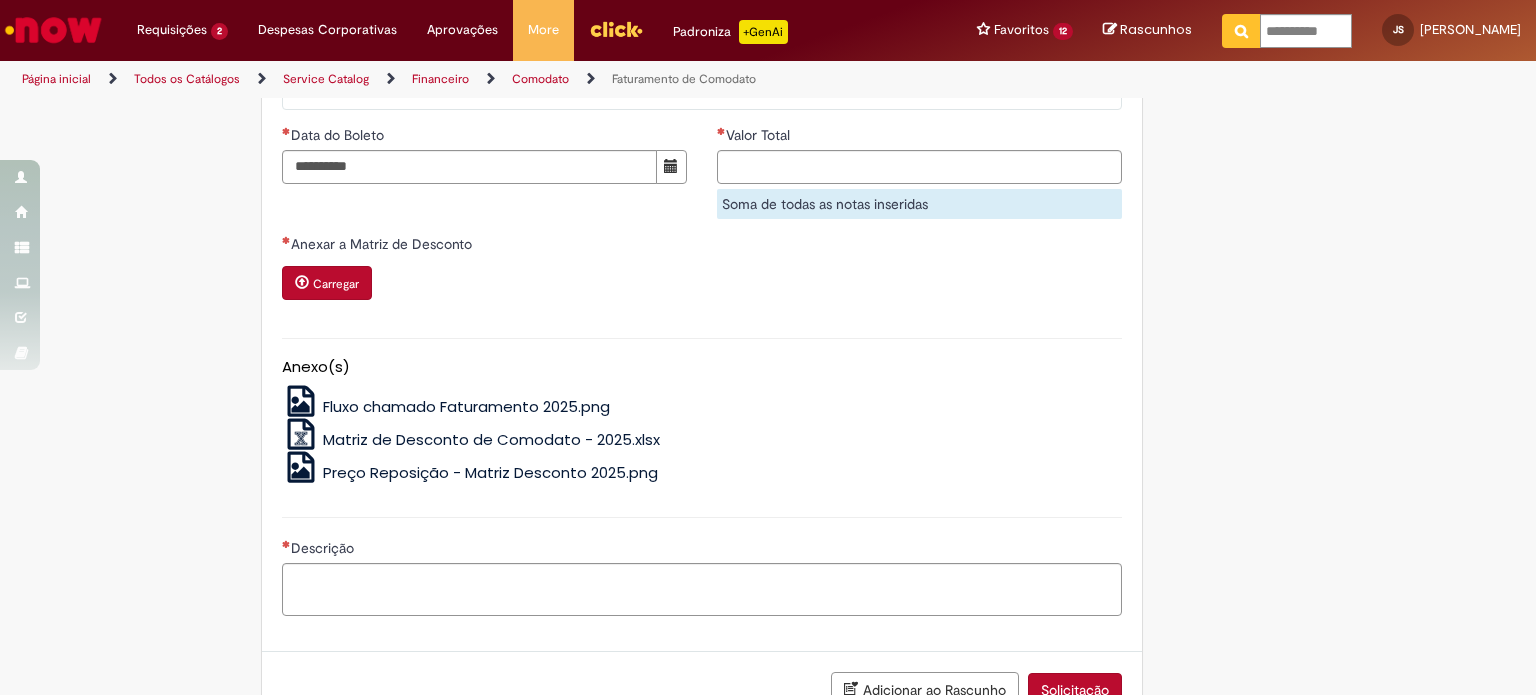 scroll, scrollTop: 1336, scrollLeft: 0, axis: vertical 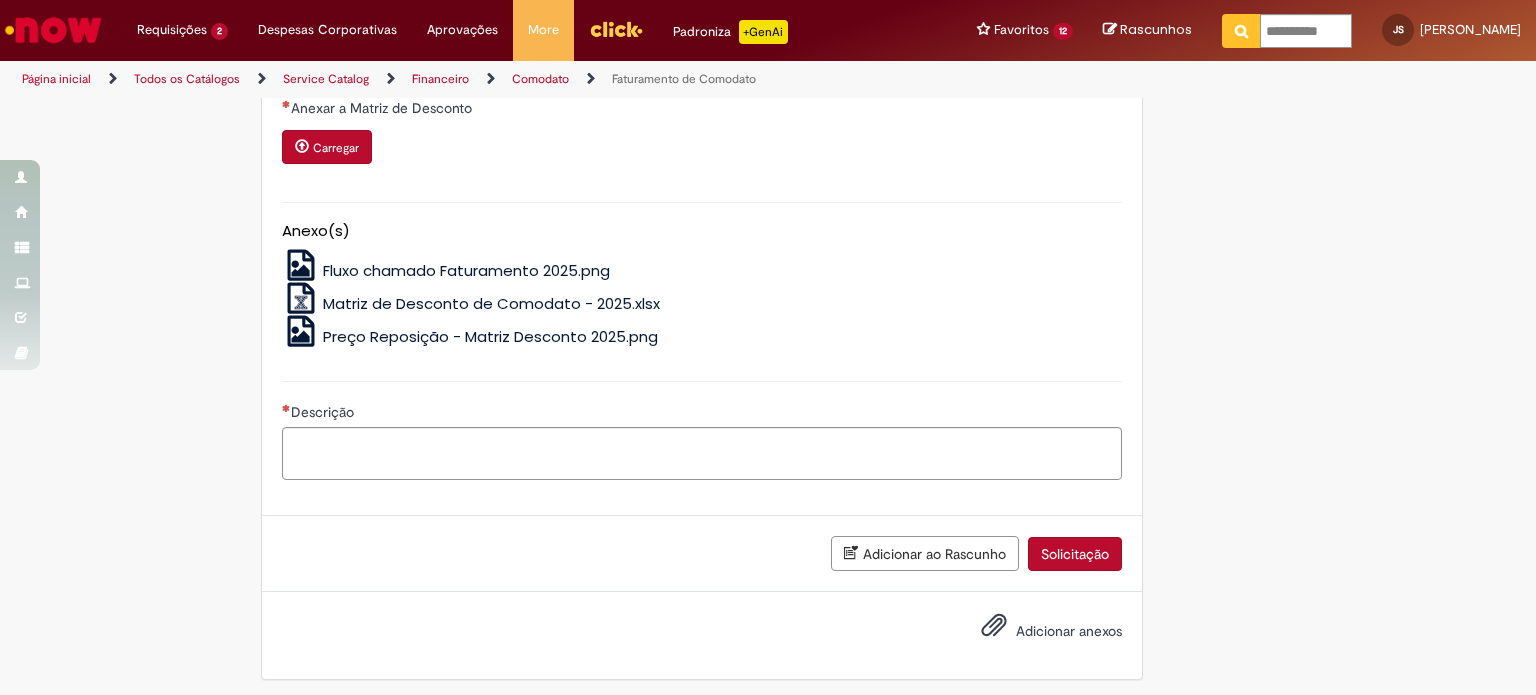 click on "Matriz de Desconto de Comodato - 2025.xlsx" at bounding box center (491, 303) 